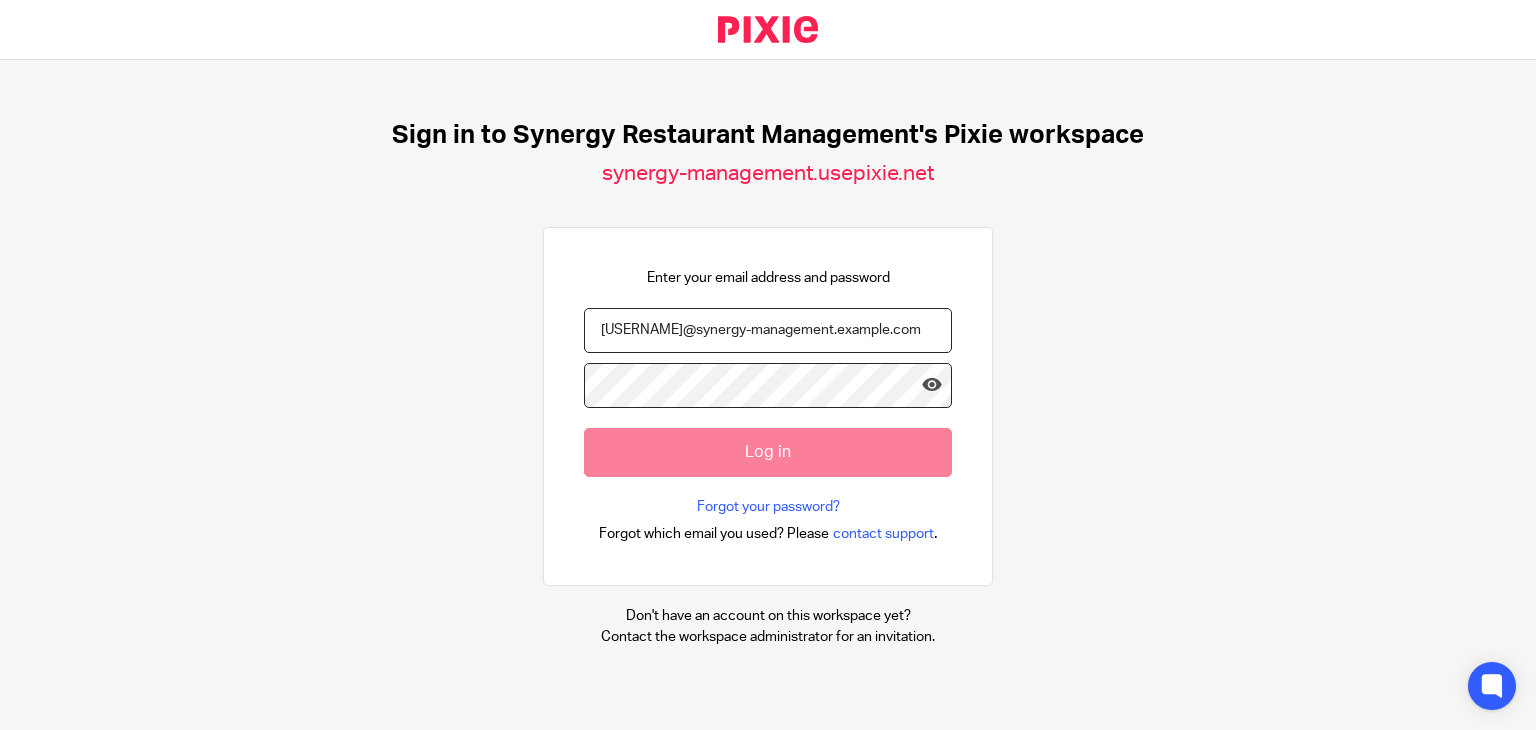 scroll, scrollTop: 0, scrollLeft: 0, axis: both 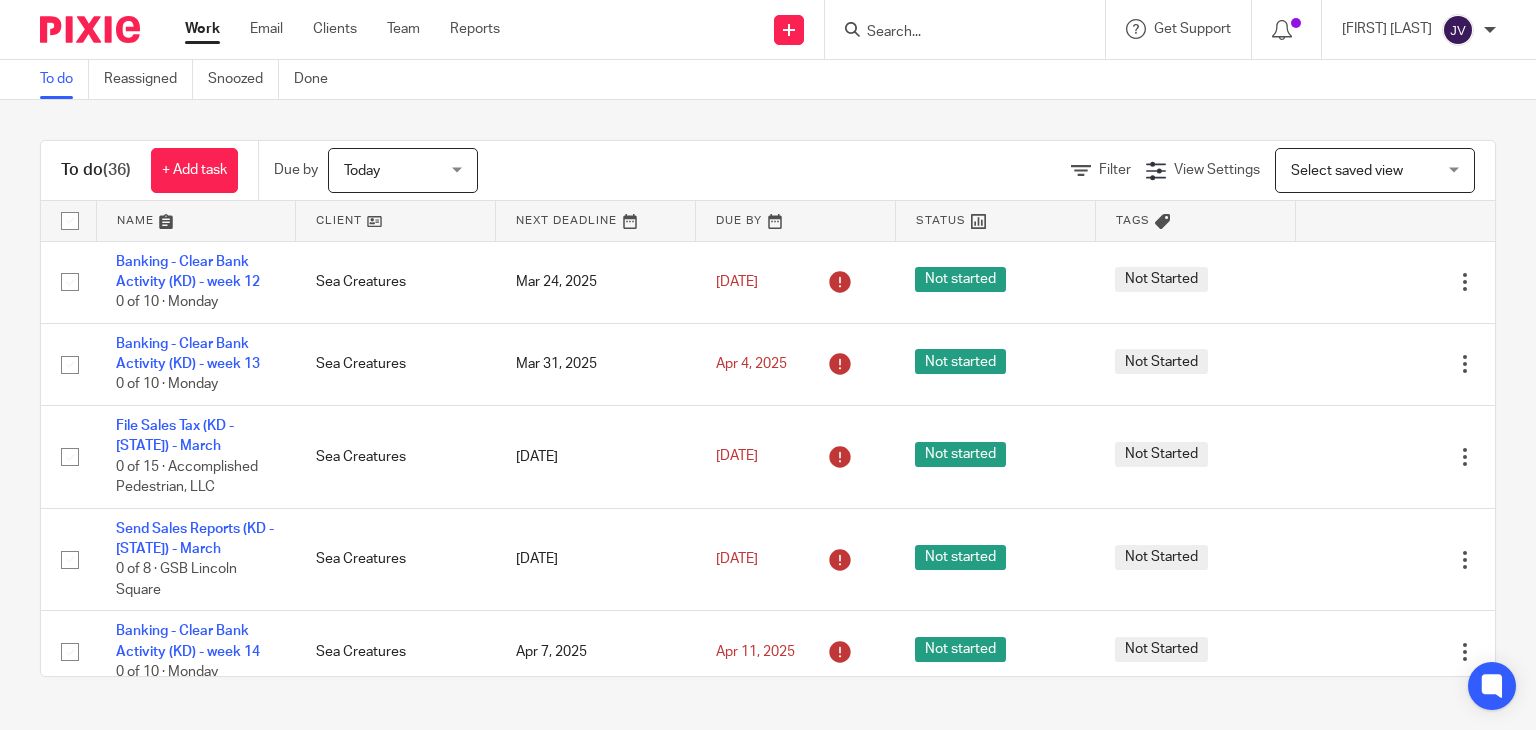 click on "Today
Today" 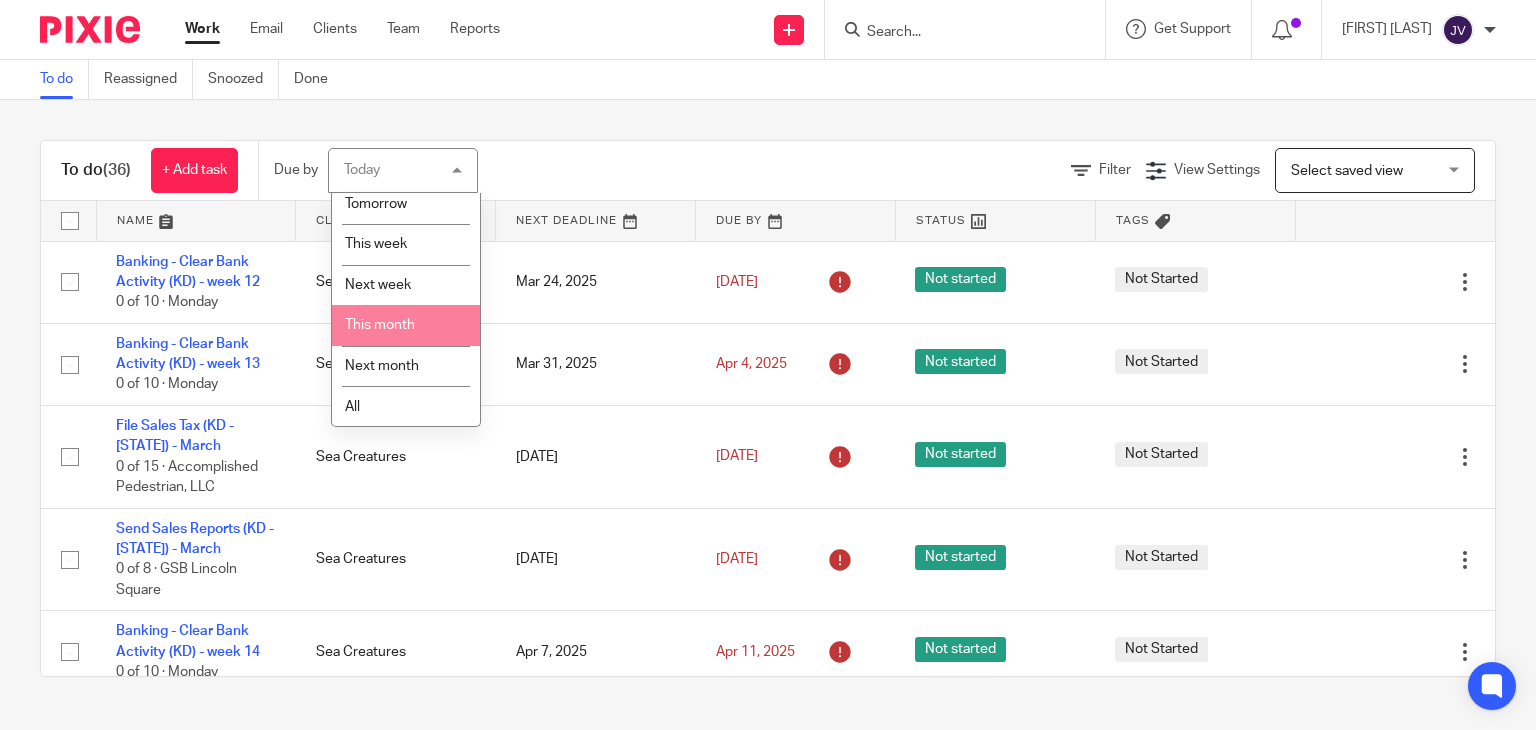 scroll, scrollTop: 53, scrollLeft: 0, axis: vertical 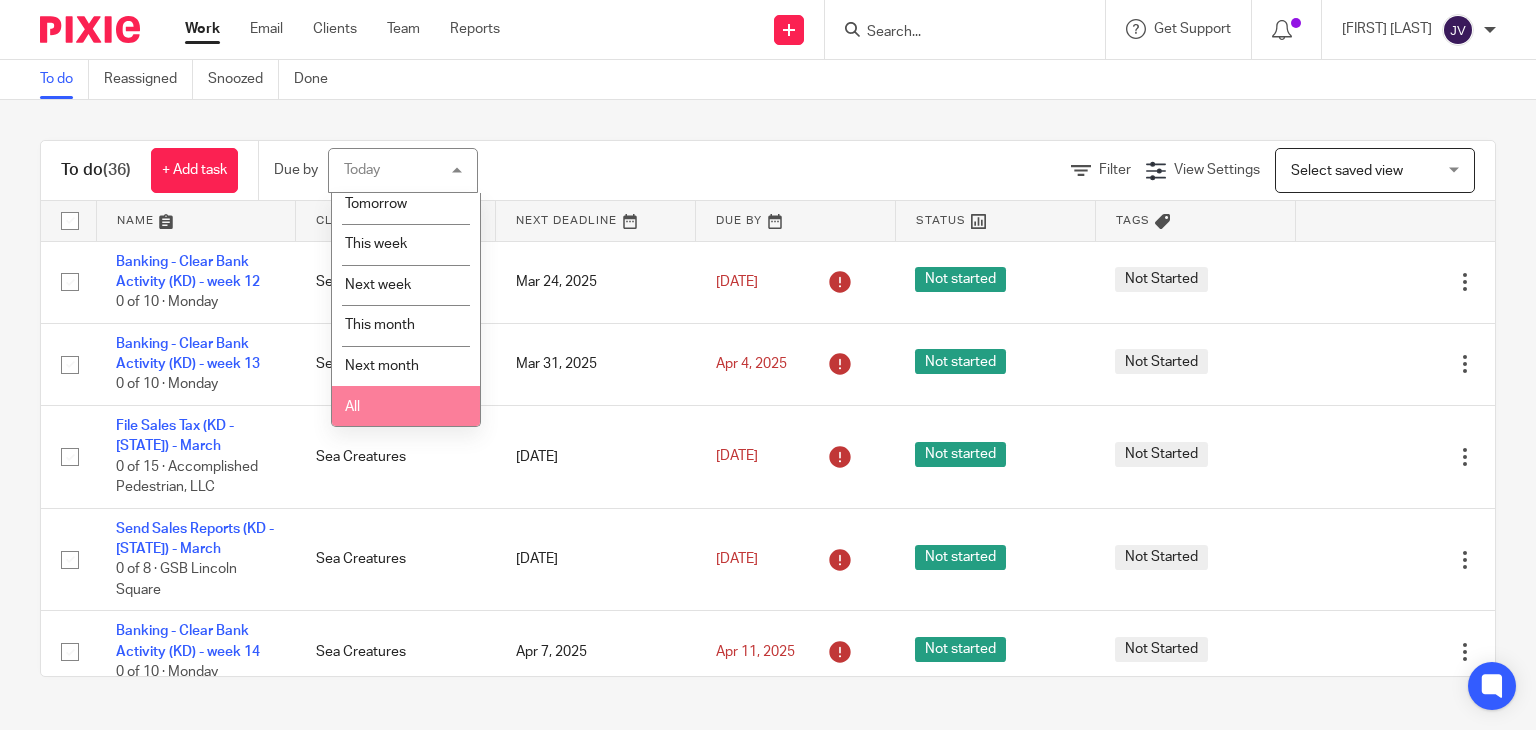 click on "All" 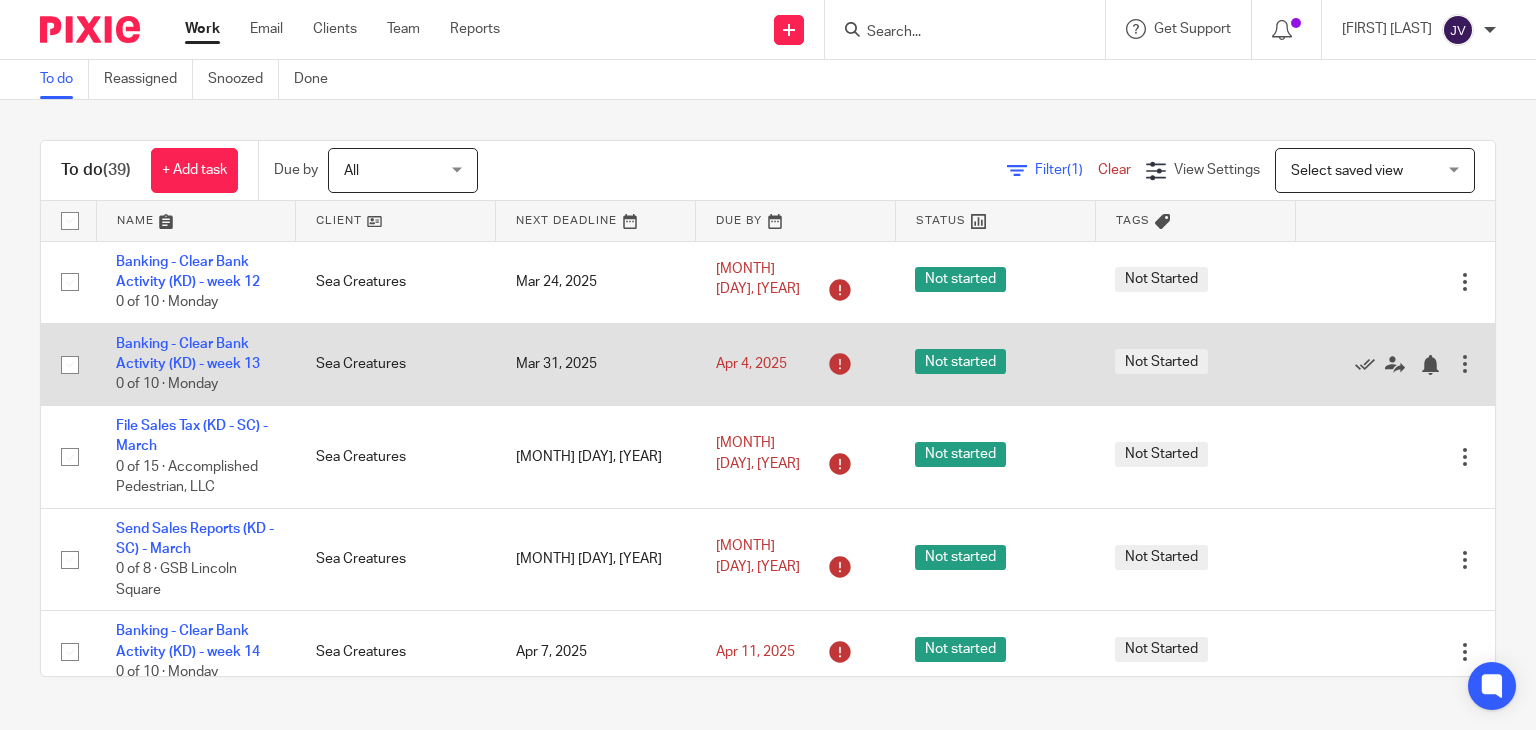 scroll, scrollTop: 0, scrollLeft: 0, axis: both 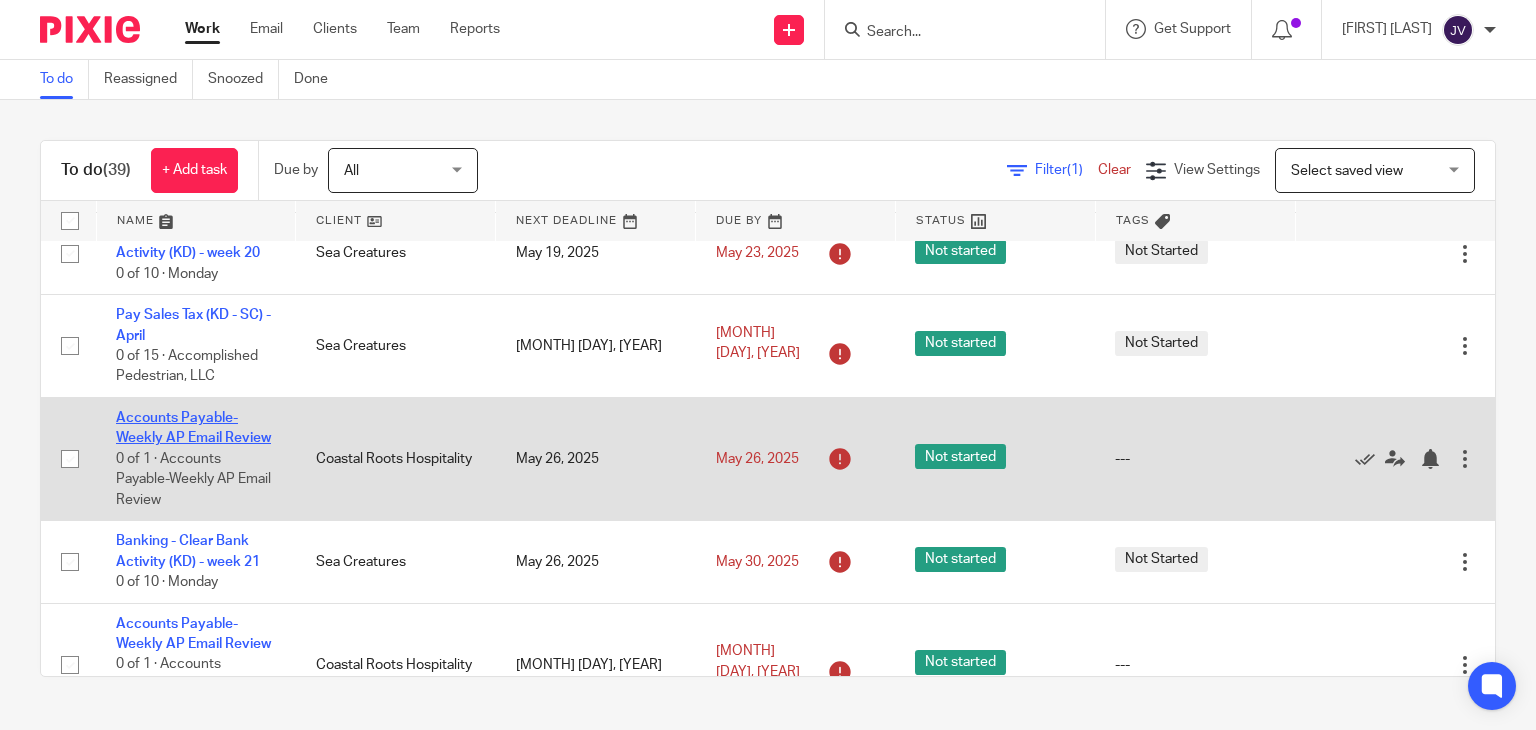 click on "Accounts Payable-Weekly AP Email Review" 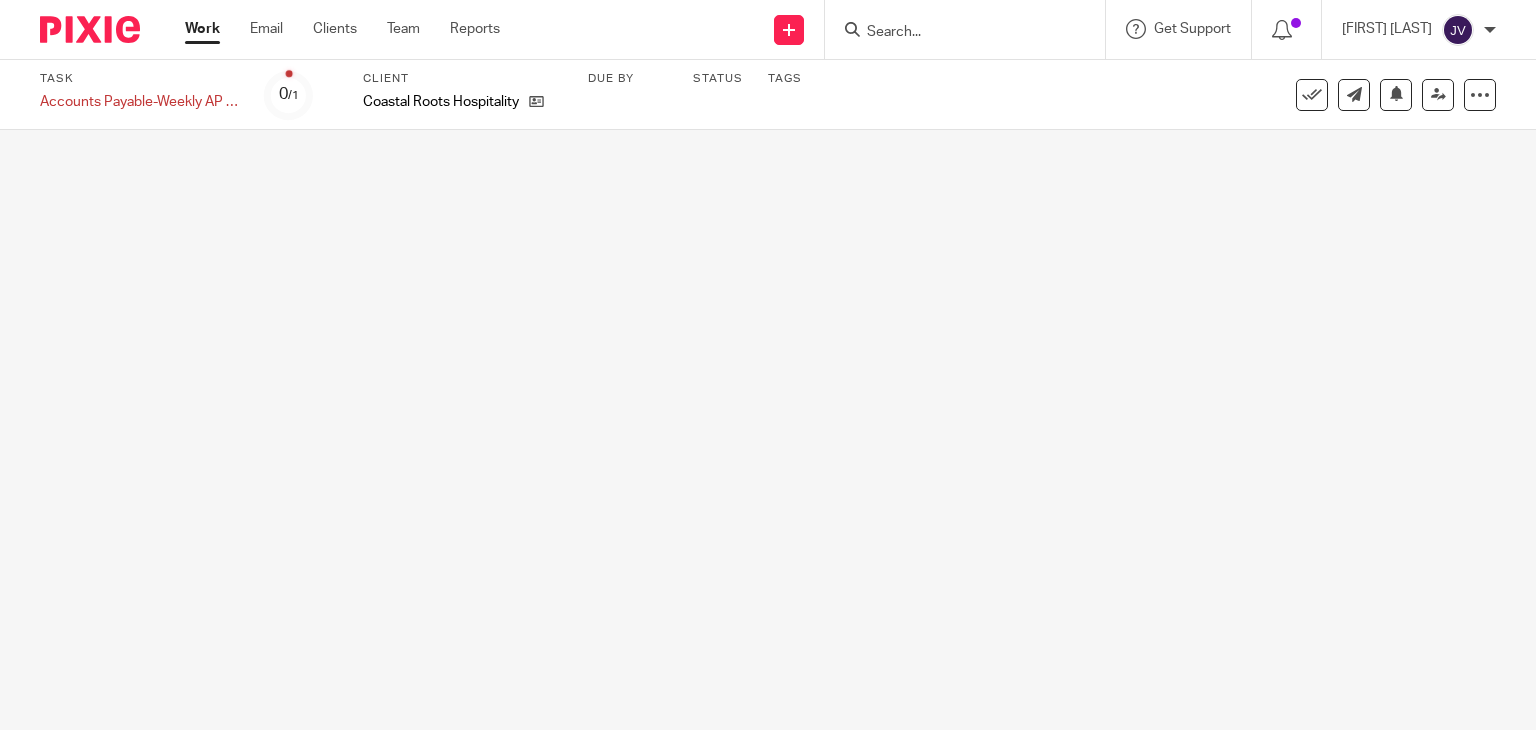scroll, scrollTop: 0, scrollLeft: 0, axis: both 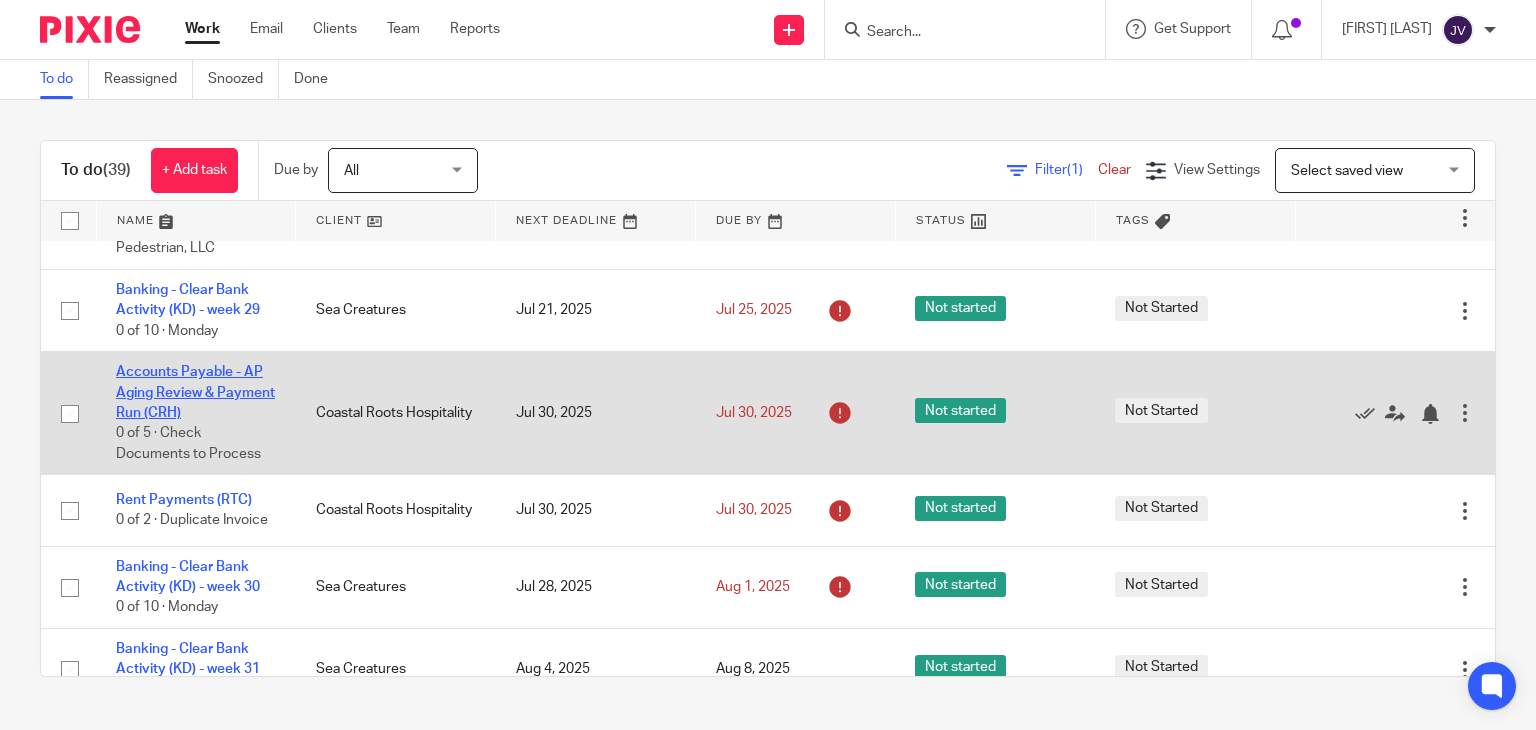 click on "Accounts Payable - AP Aging Review & Payment Run (CRH)" 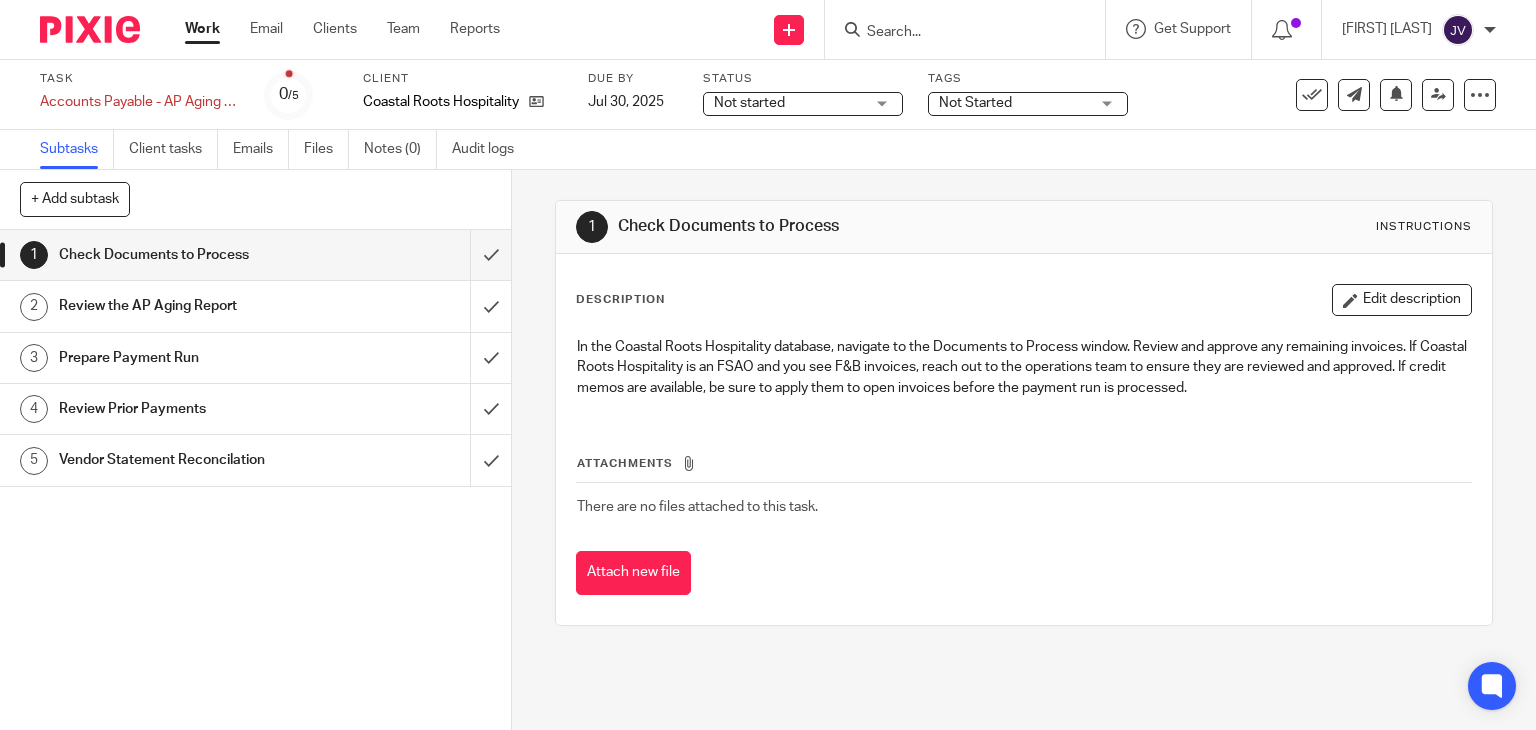 scroll, scrollTop: 0, scrollLeft: 0, axis: both 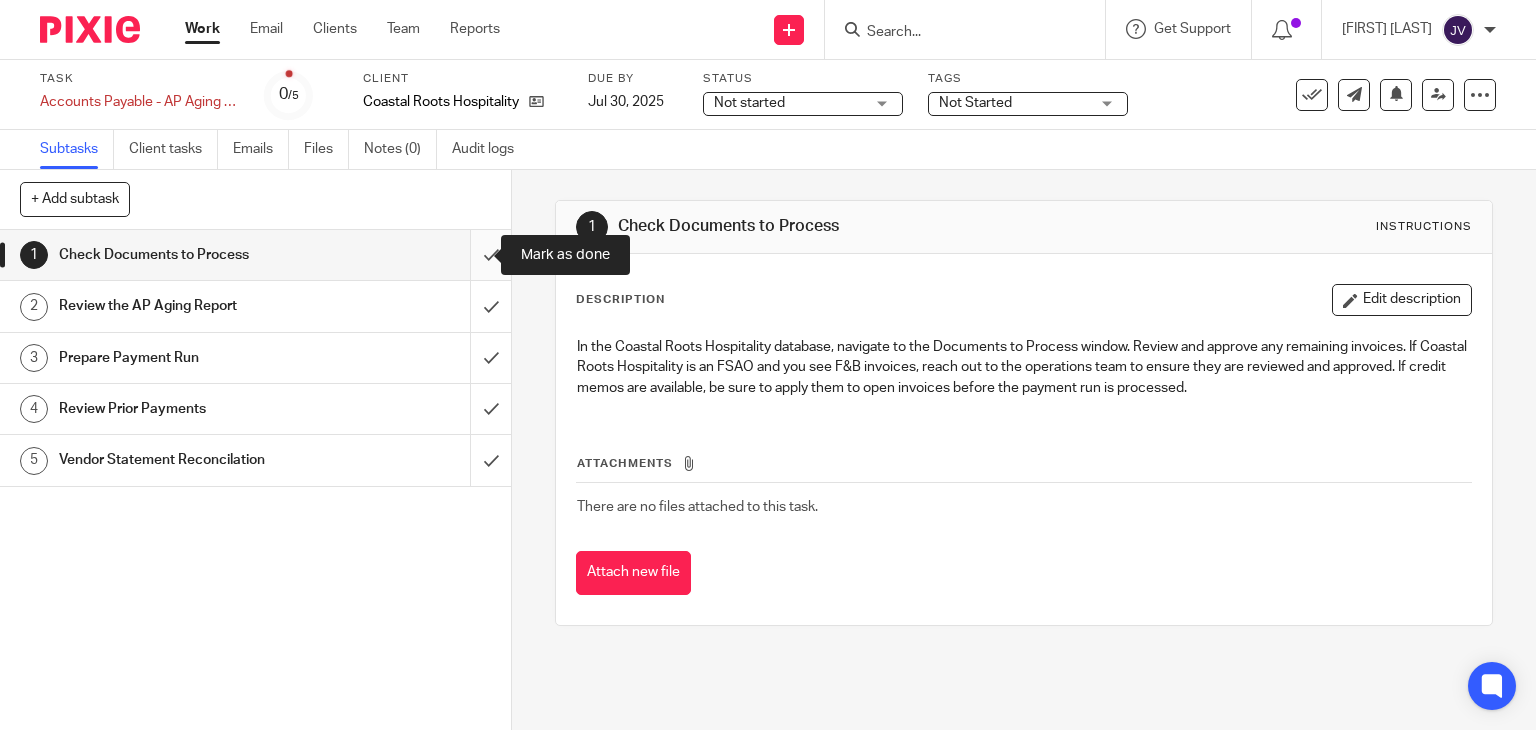 click at bounding box center (255, 255) 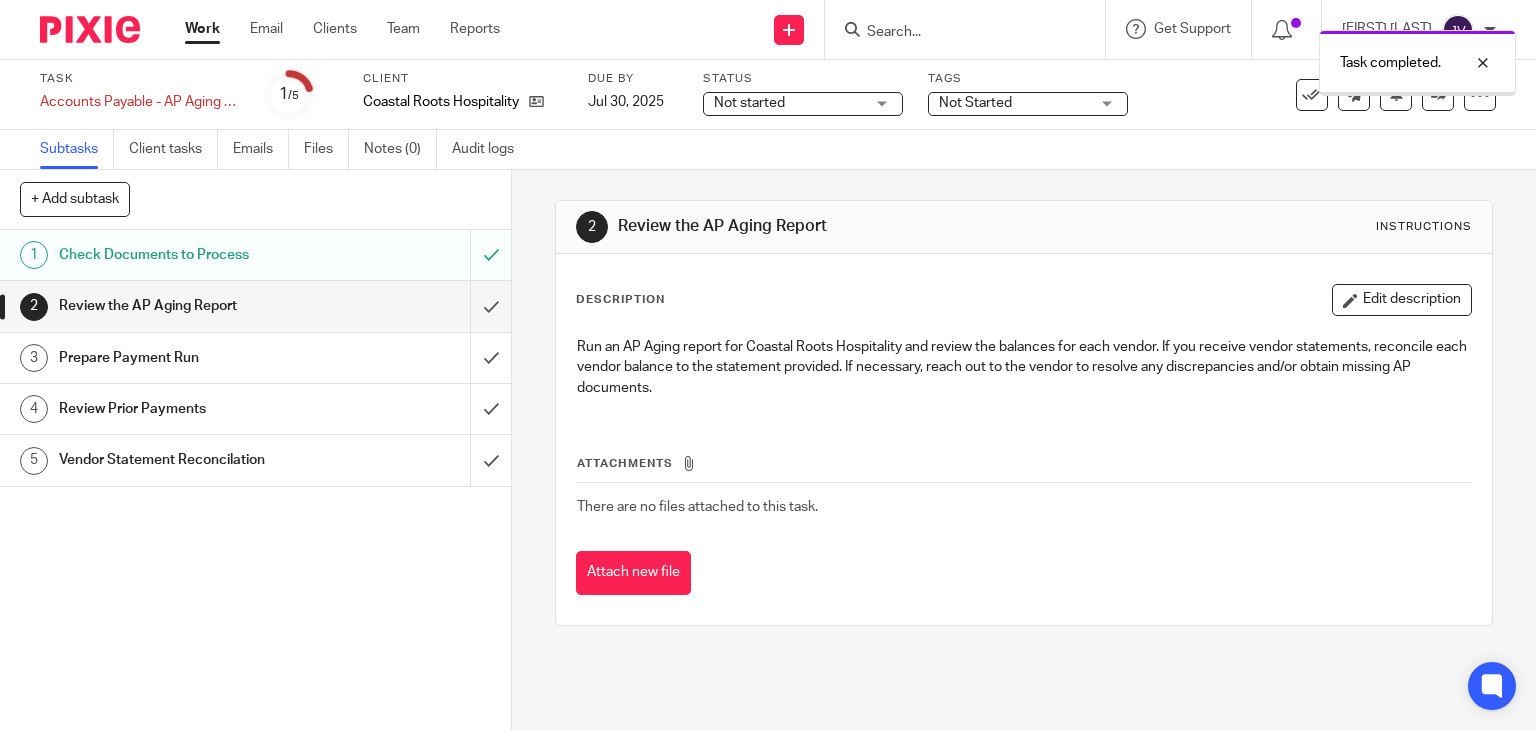 scroll, scrollTop: 0, scrollLeft: 0, axis: both 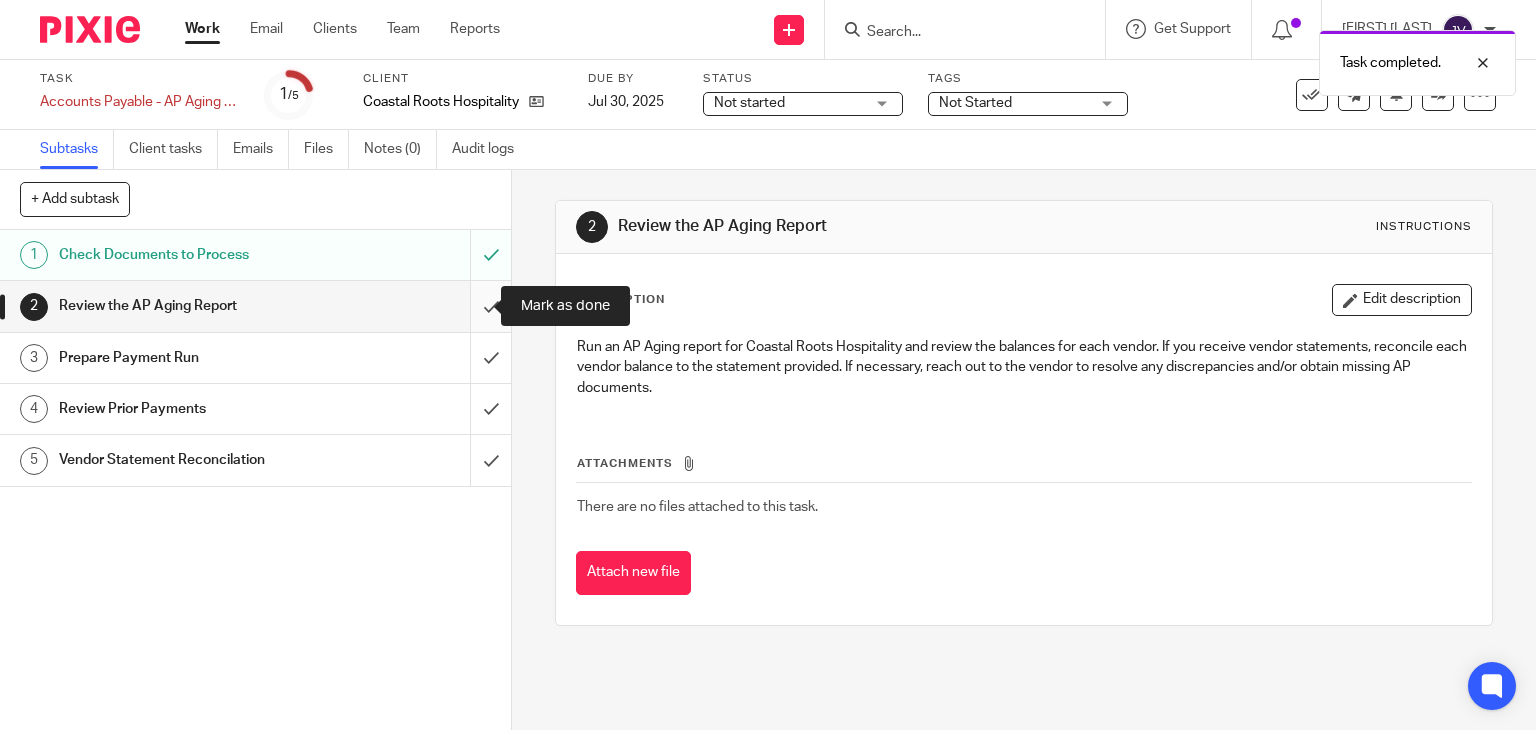 click at bounding box center (255, 306) 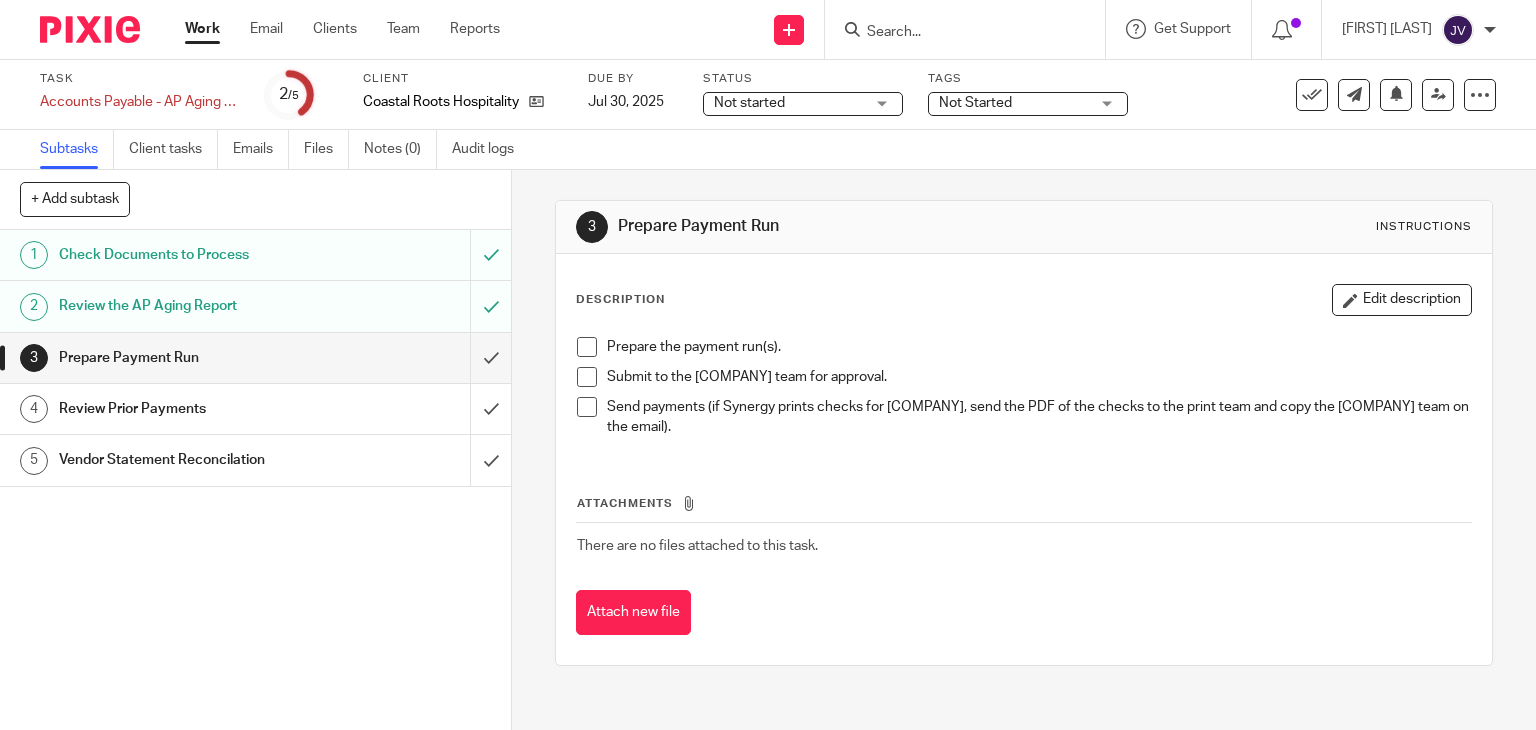 scroll, scrollTop: 0, scrollLeft: 0, axis: both 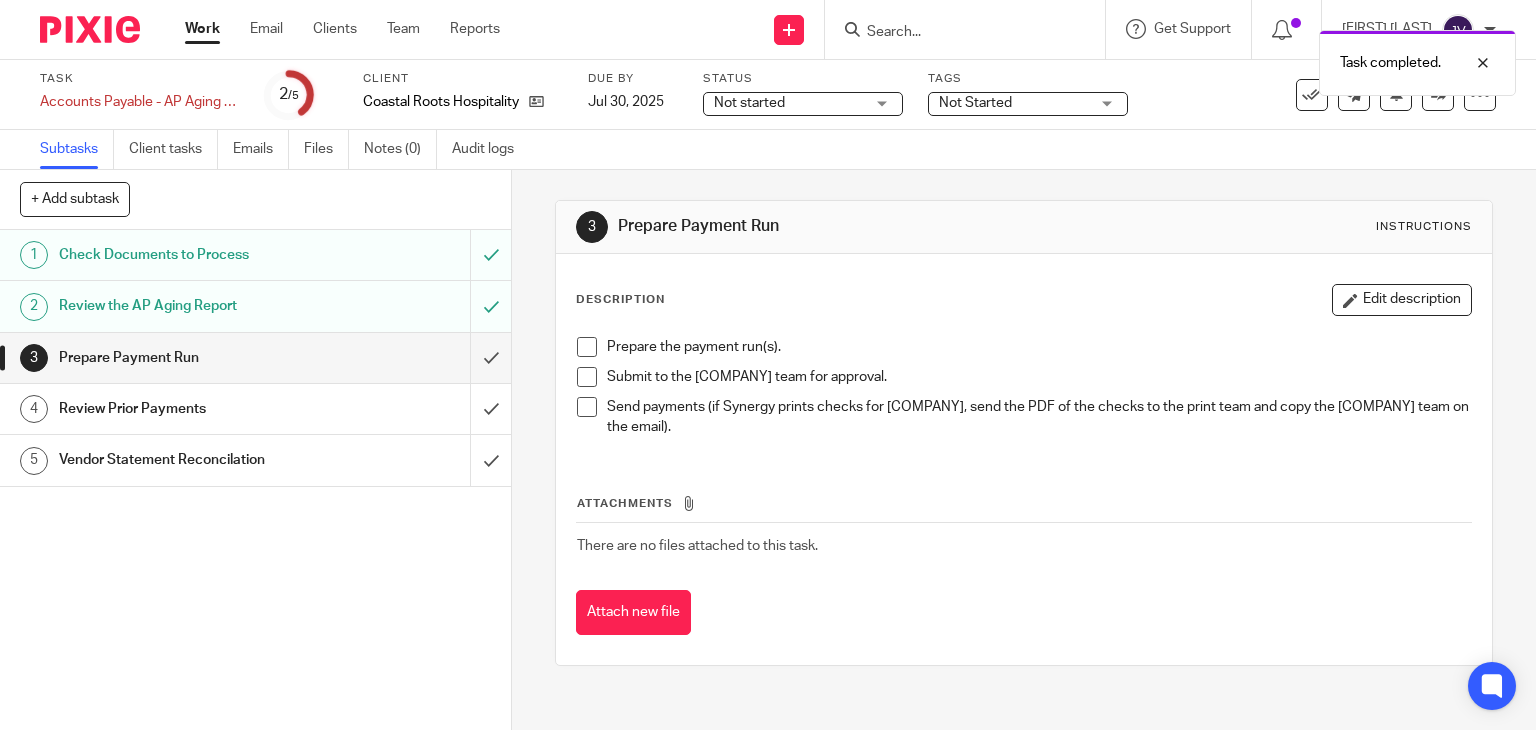 click at bounding box center (587, 347) 